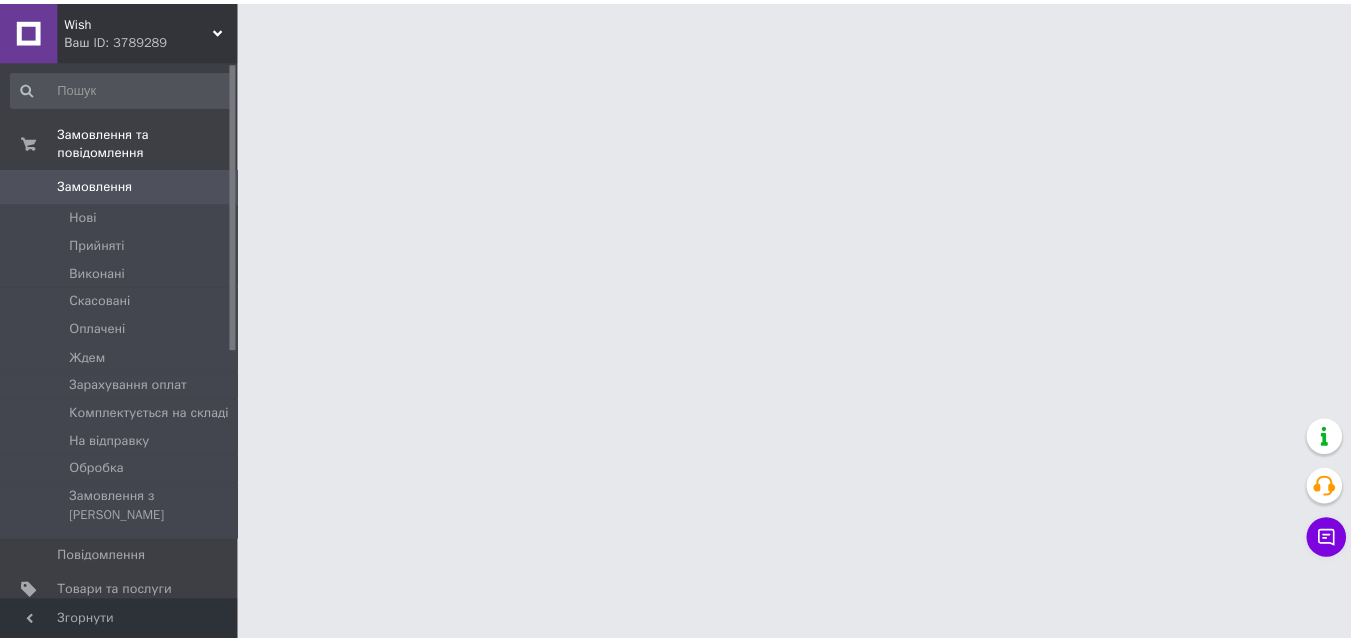 scroll, scrollTop: 0, scrollLeft: 0, axis: both 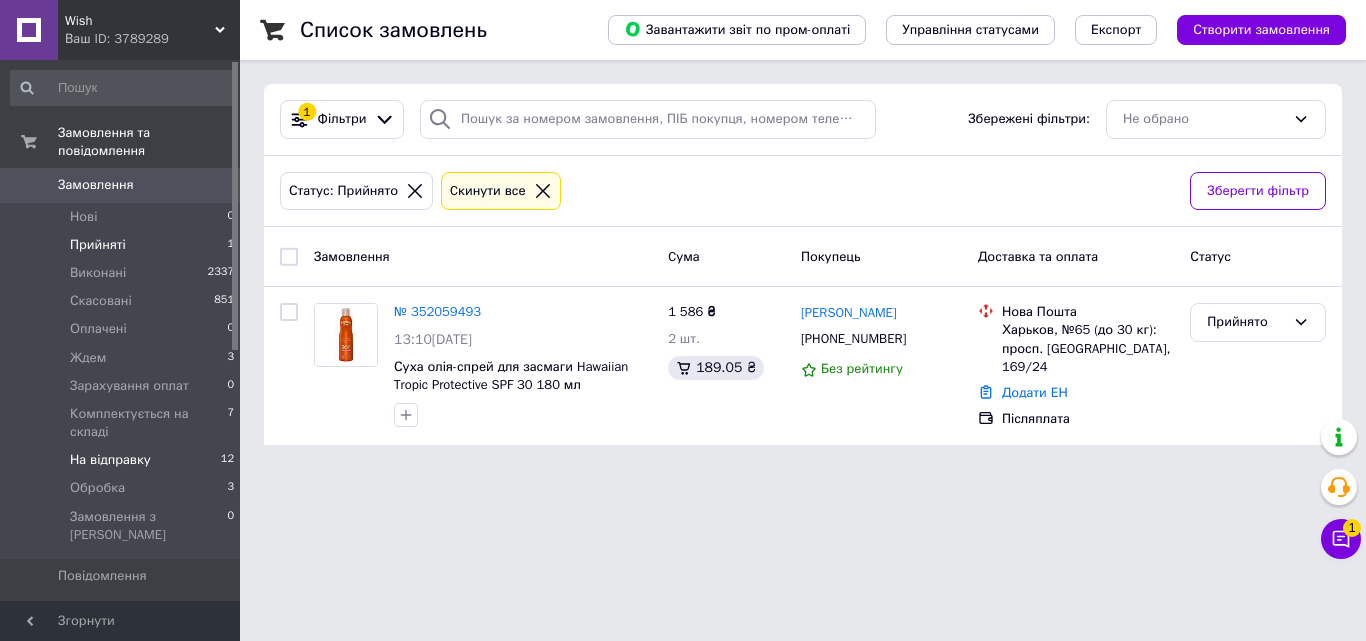 click on "На відправку" at bounding box center [110, 460] 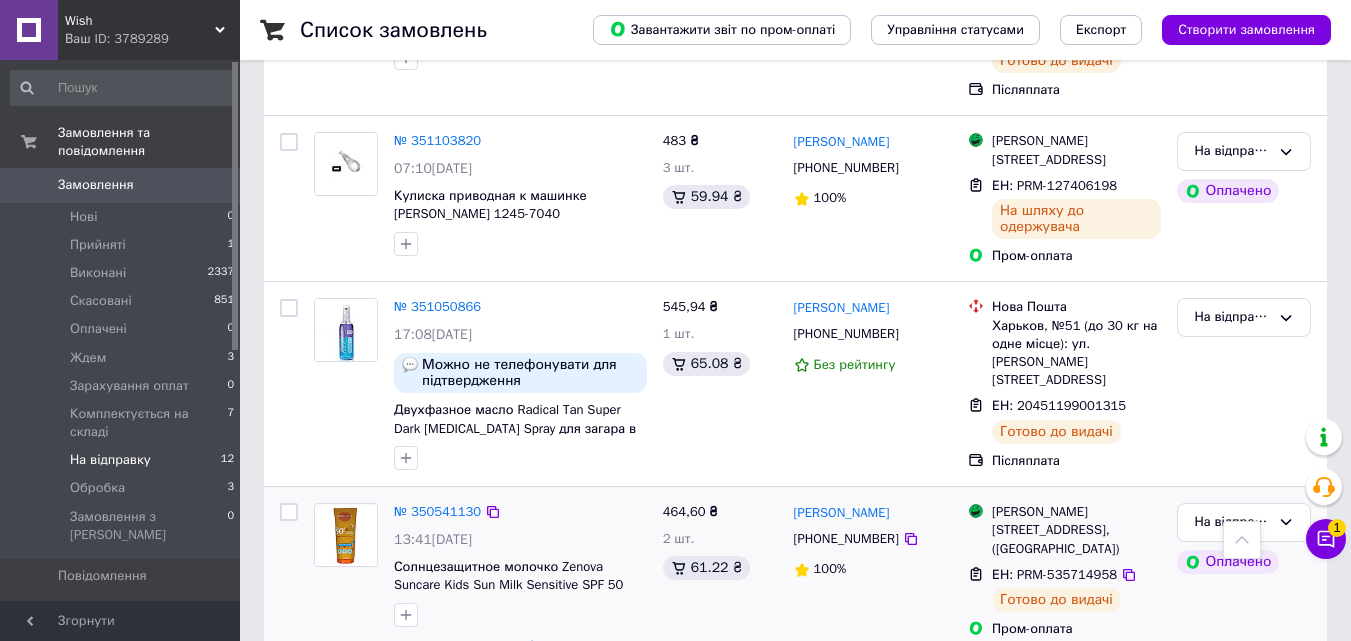 scroll, scrollTop: 2014, scrollLeft: 0, axis: vertical 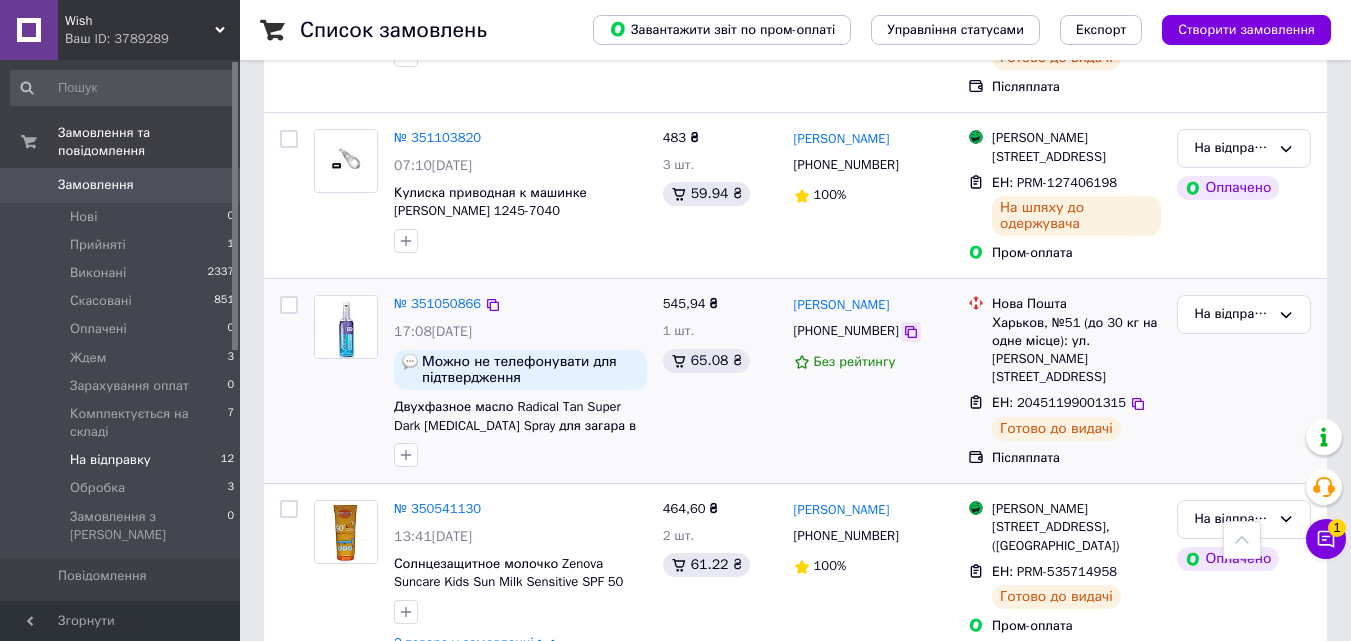 click 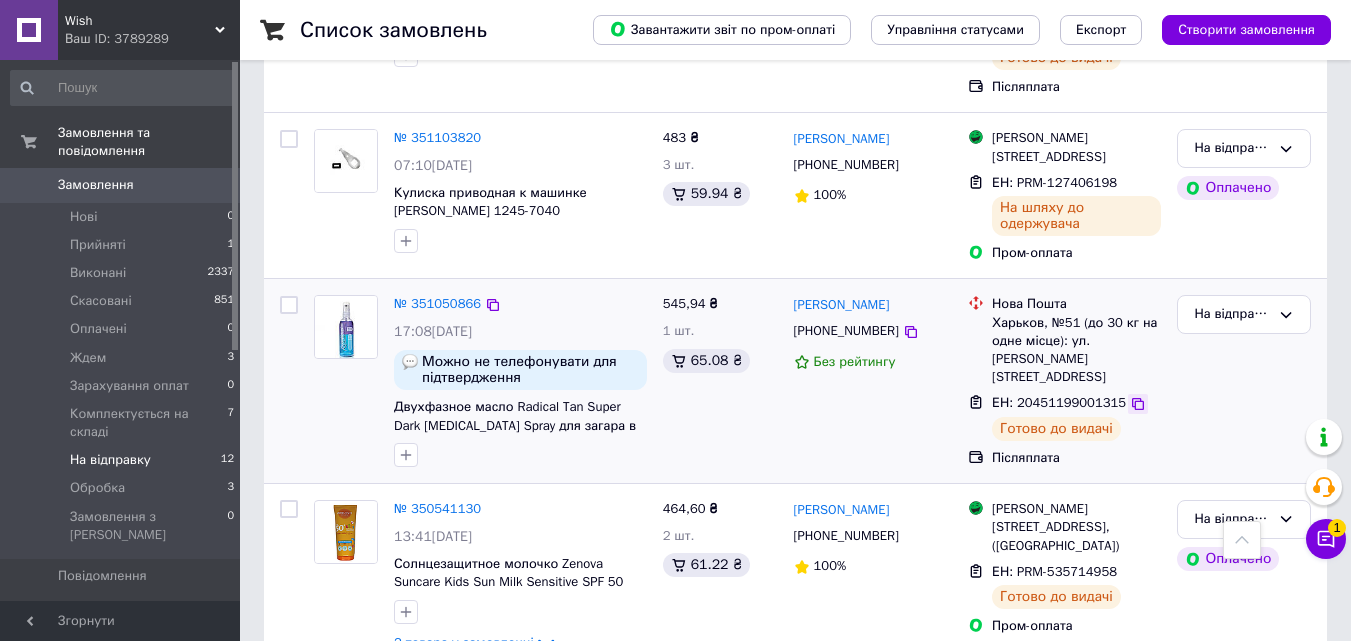 click 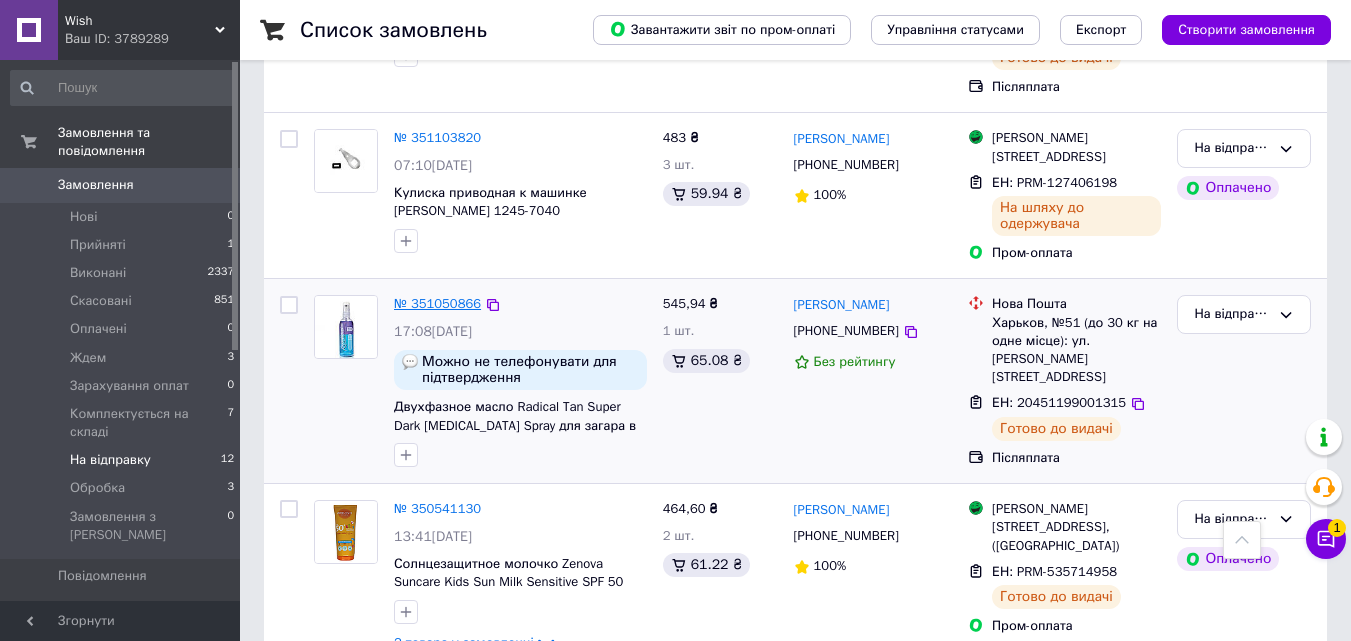 click on "№ 351050866" at bounding box center (437, 303) 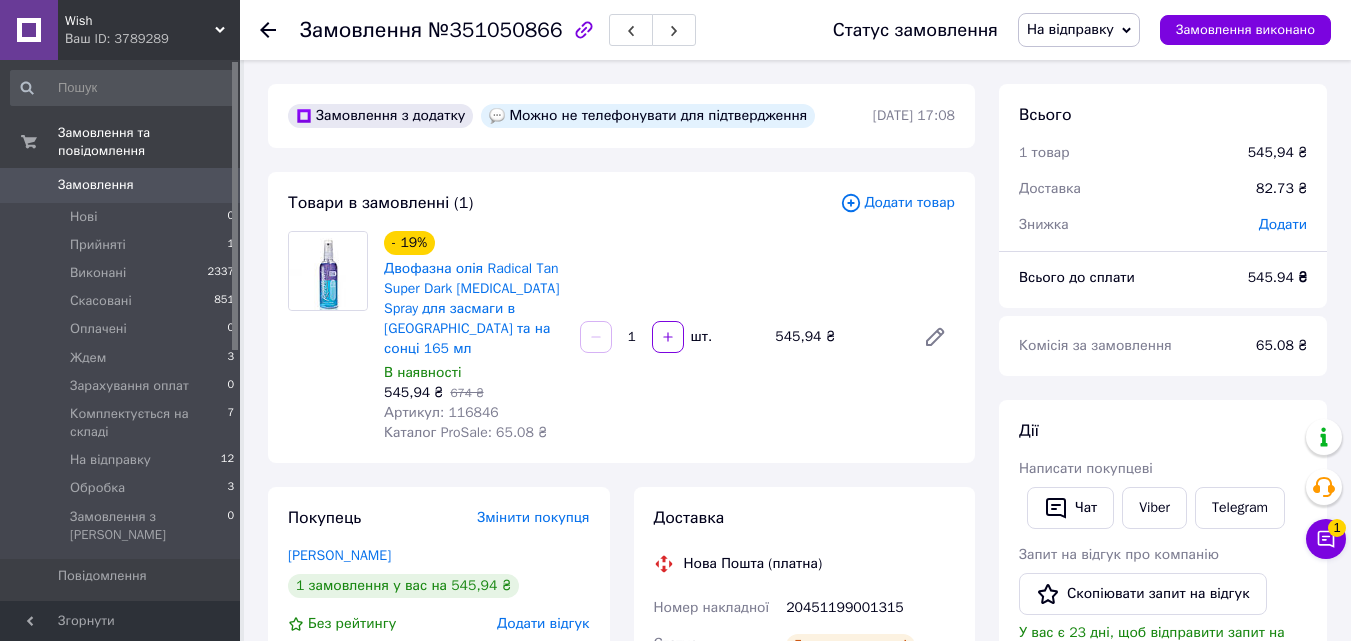 scroll, scrollTop: 200, scrollLeft: 0, axis: vertical 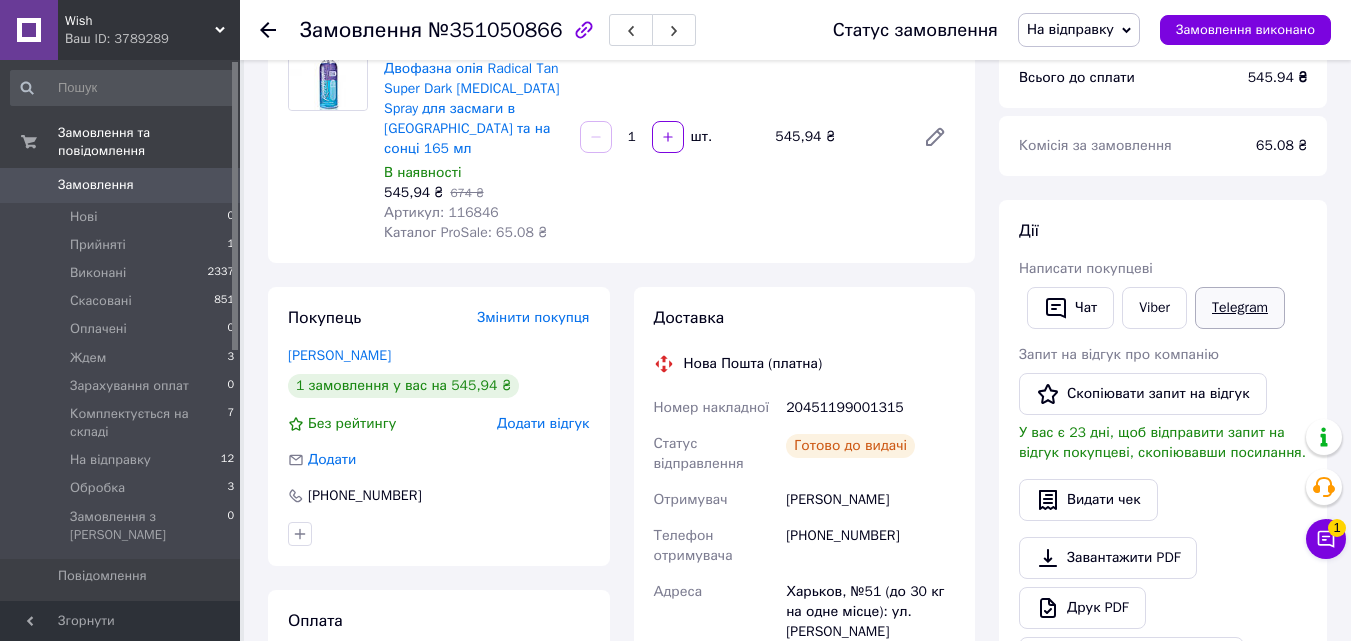 click on "Telegram" at bounding box center (1240, 308) 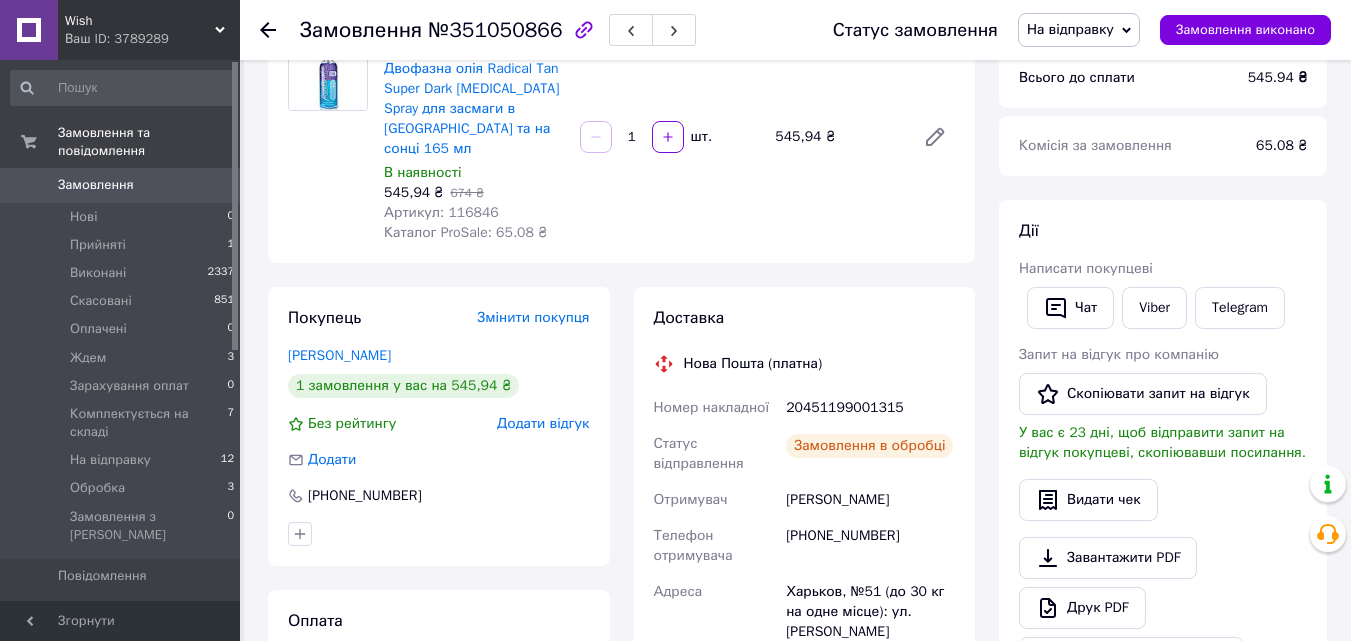 scroll, scrollTop: 200, scrollLeft: 0, axis: vertical 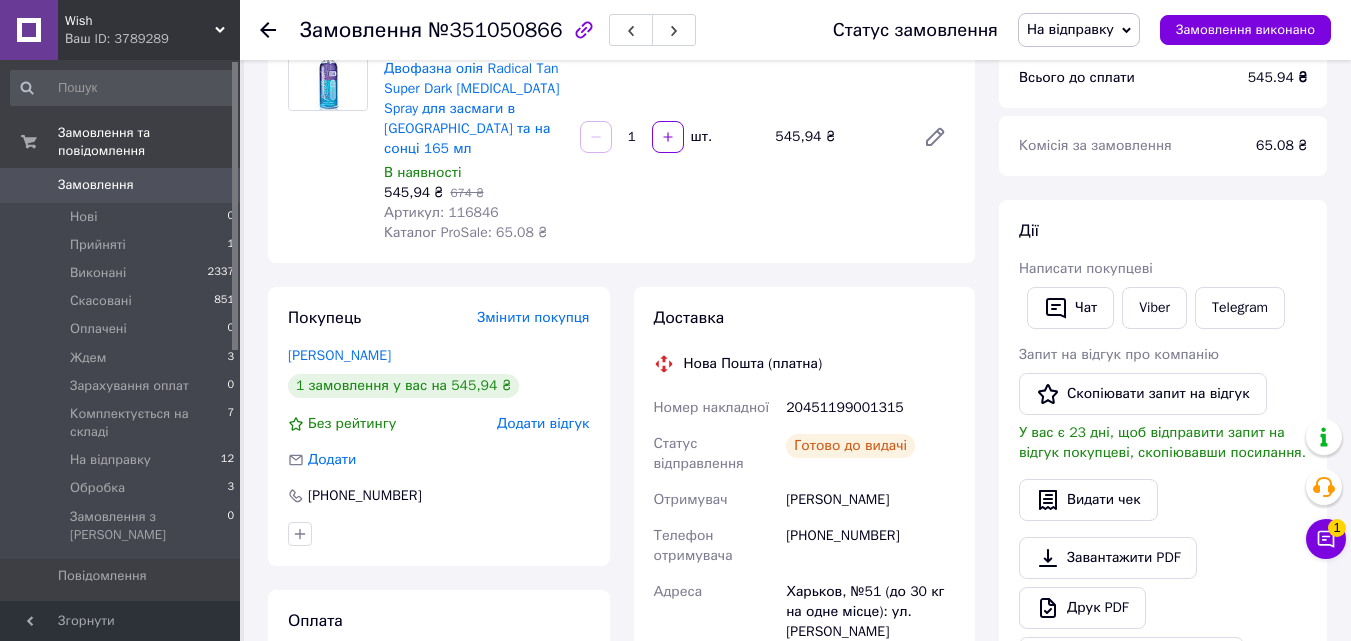click 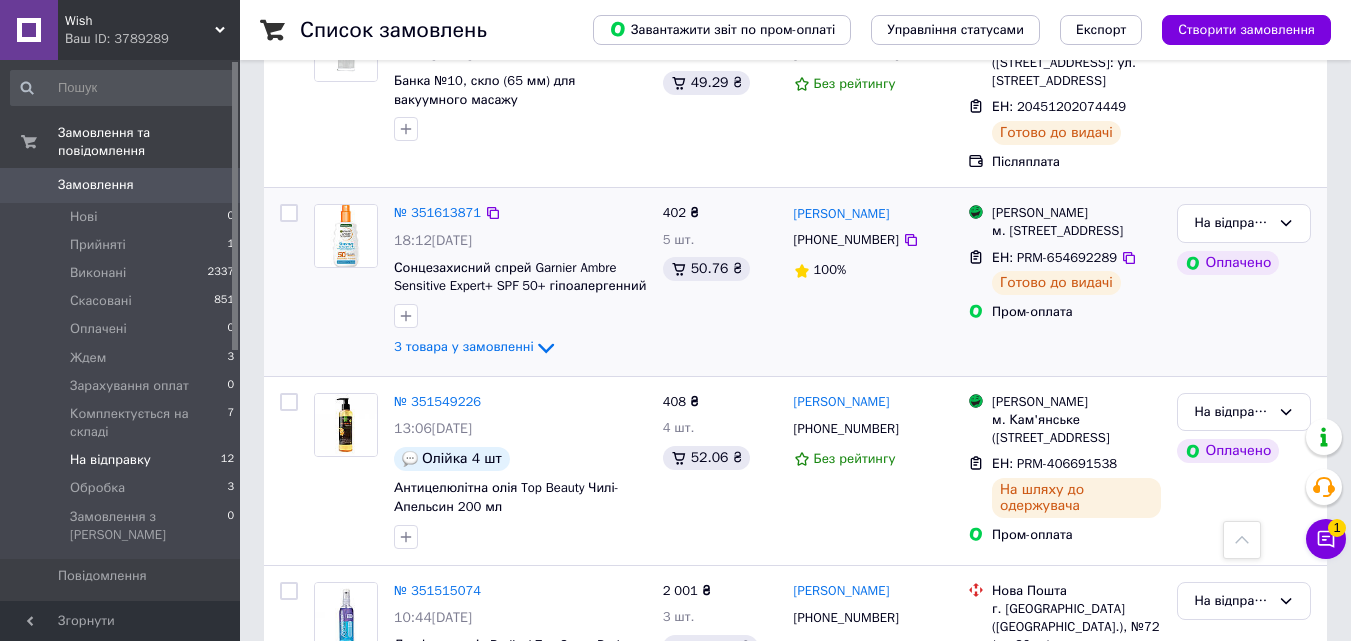 scroll, scrollTop: 800, scrollLeft: 0, axis: vertical 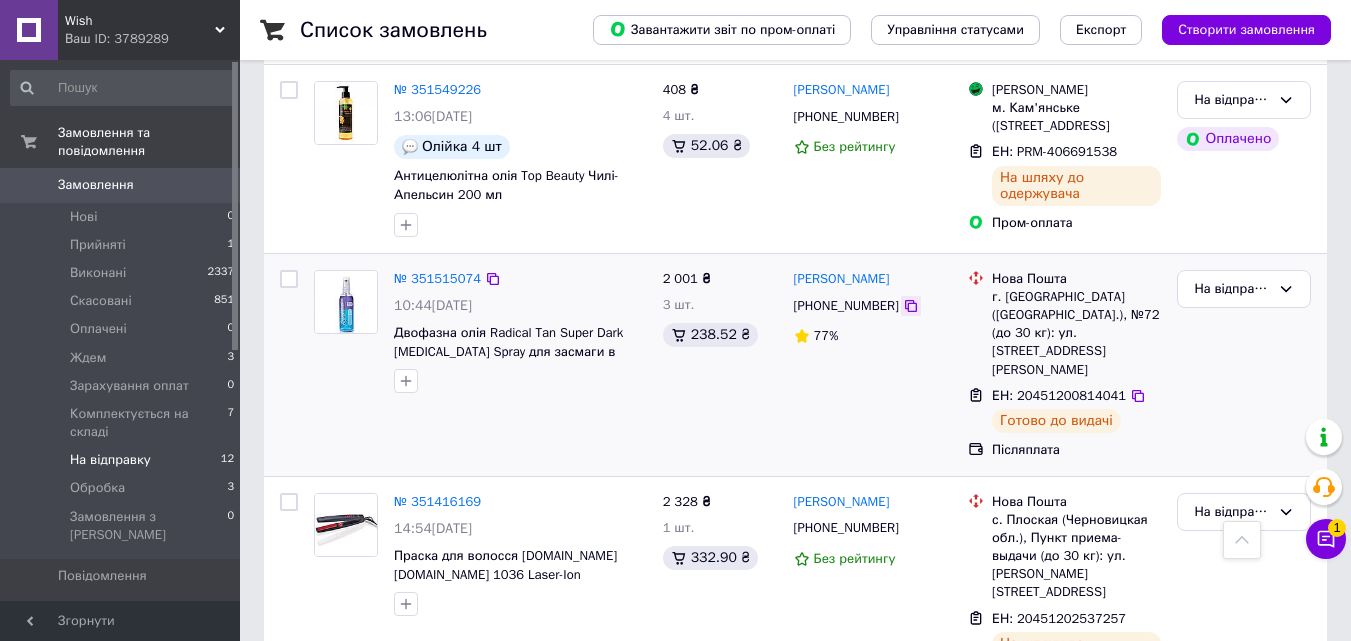 click 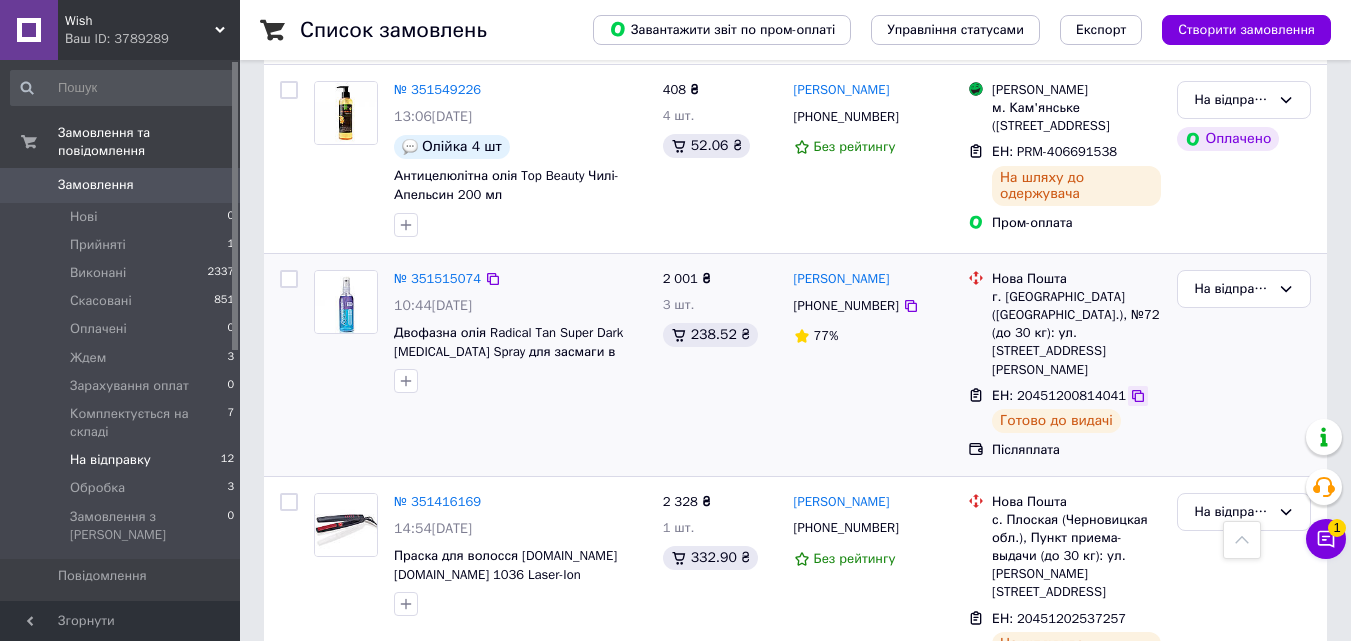 click 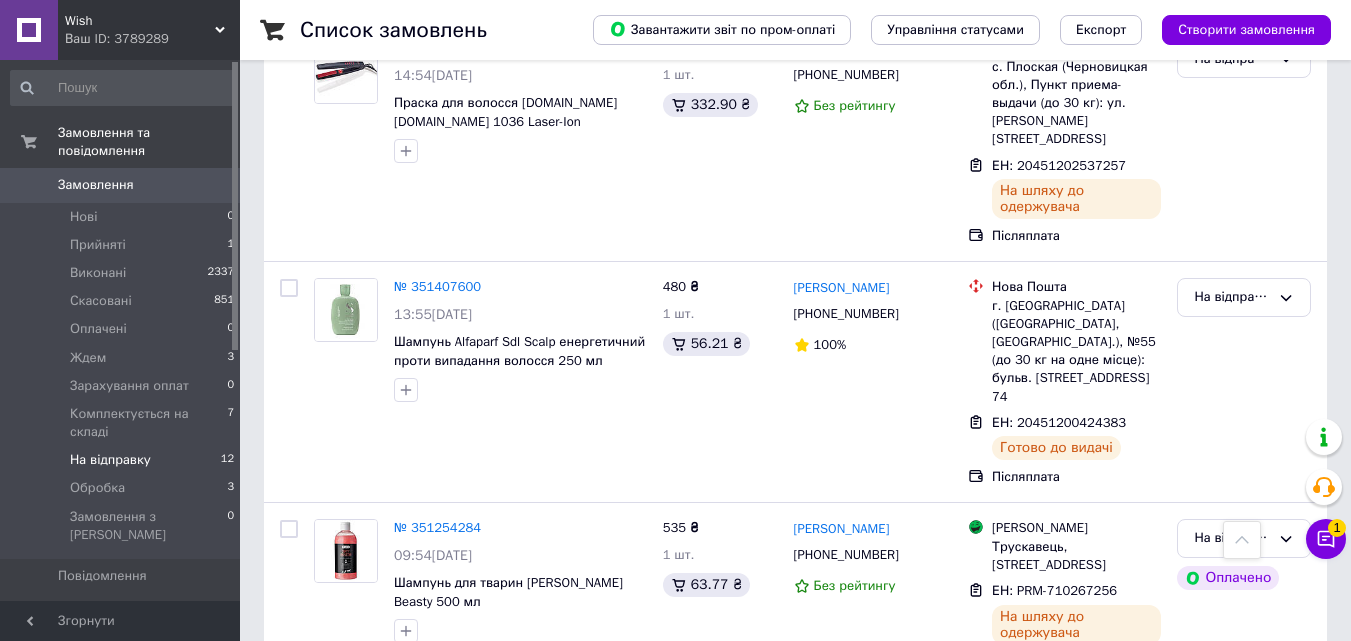 scroll, scrollTop: 1300, scrollLeft: 0, axis: vertical 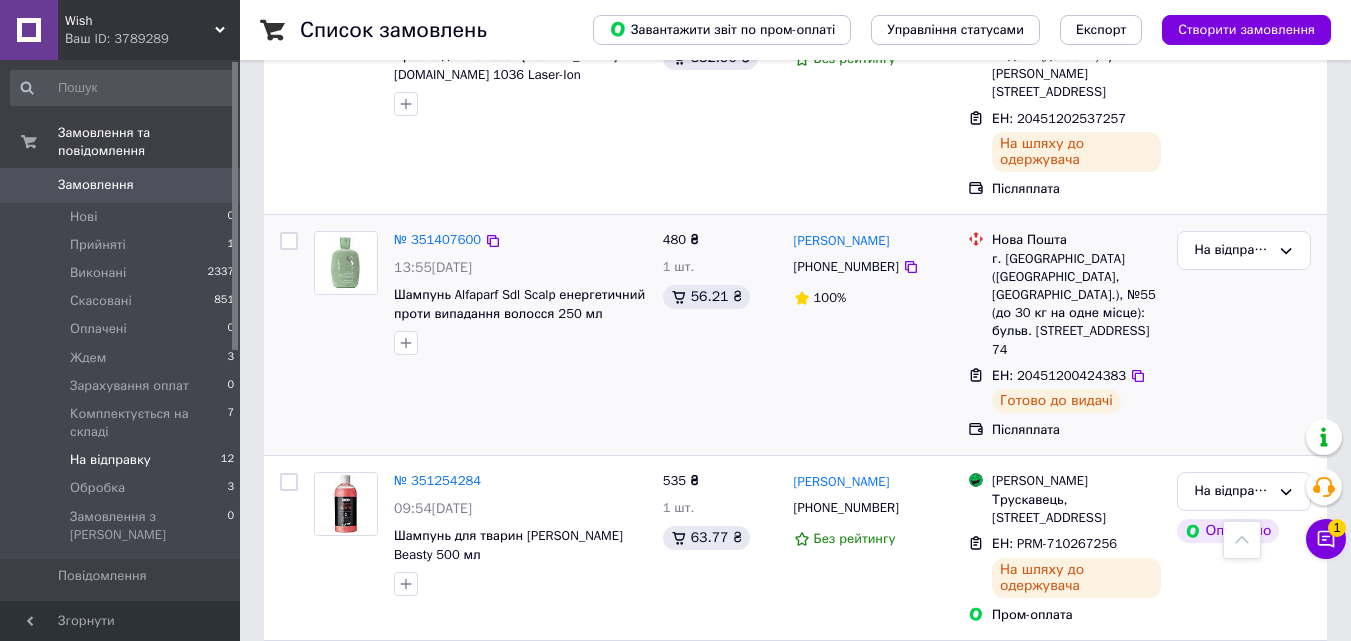 drag, startPoint x: 901, startPoint y: 217, endPoint x: 887, endPoint y: 218, distance: 14.035668 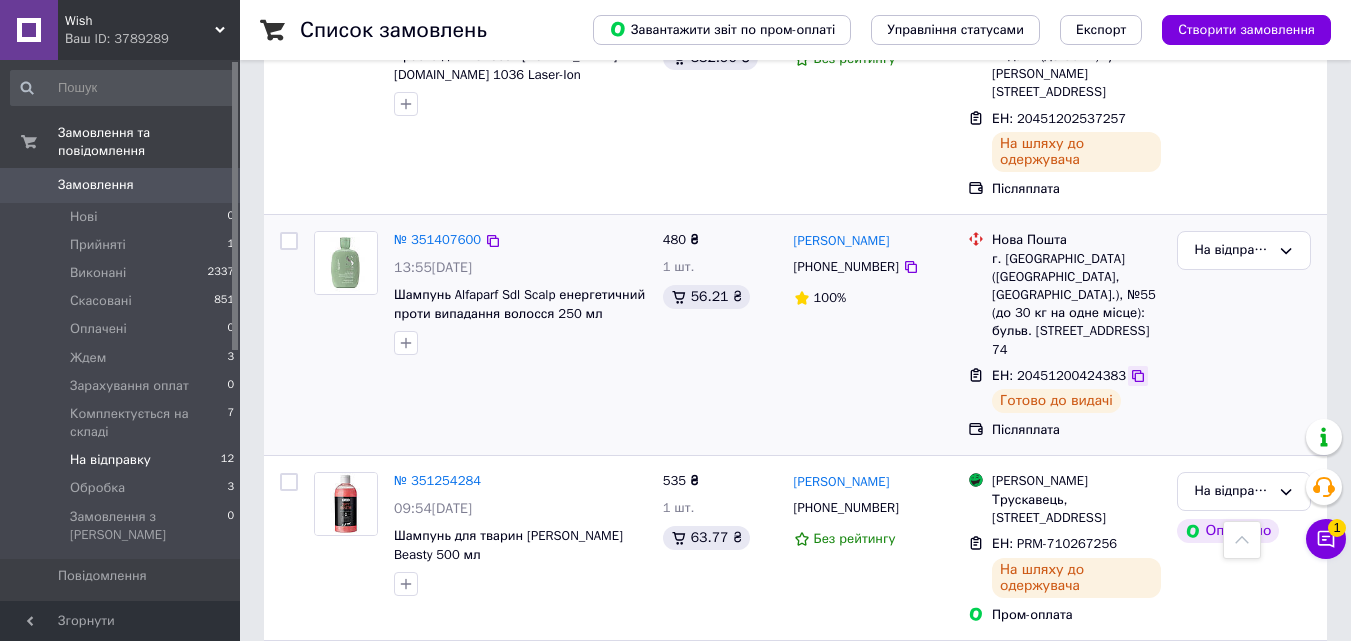click 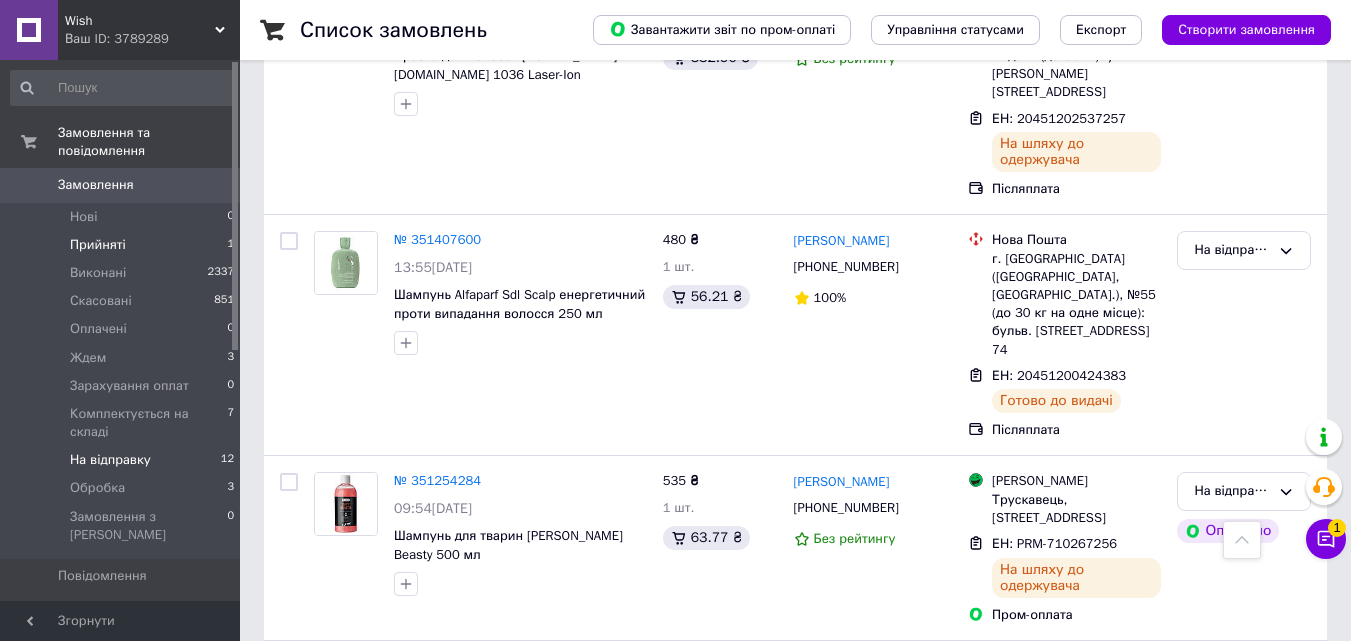 click on "Прийняті" at bounding box center (98, 245) 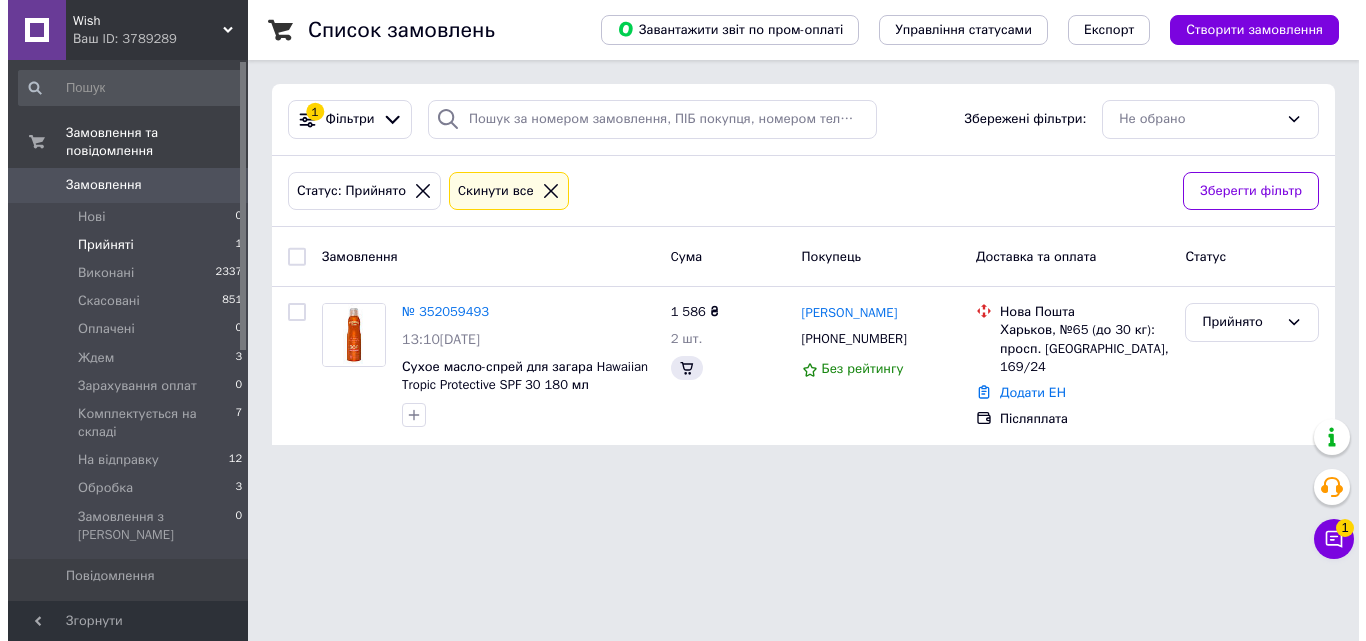 scroll, scrollTop: 0, scrollLeft: 0, axis: both 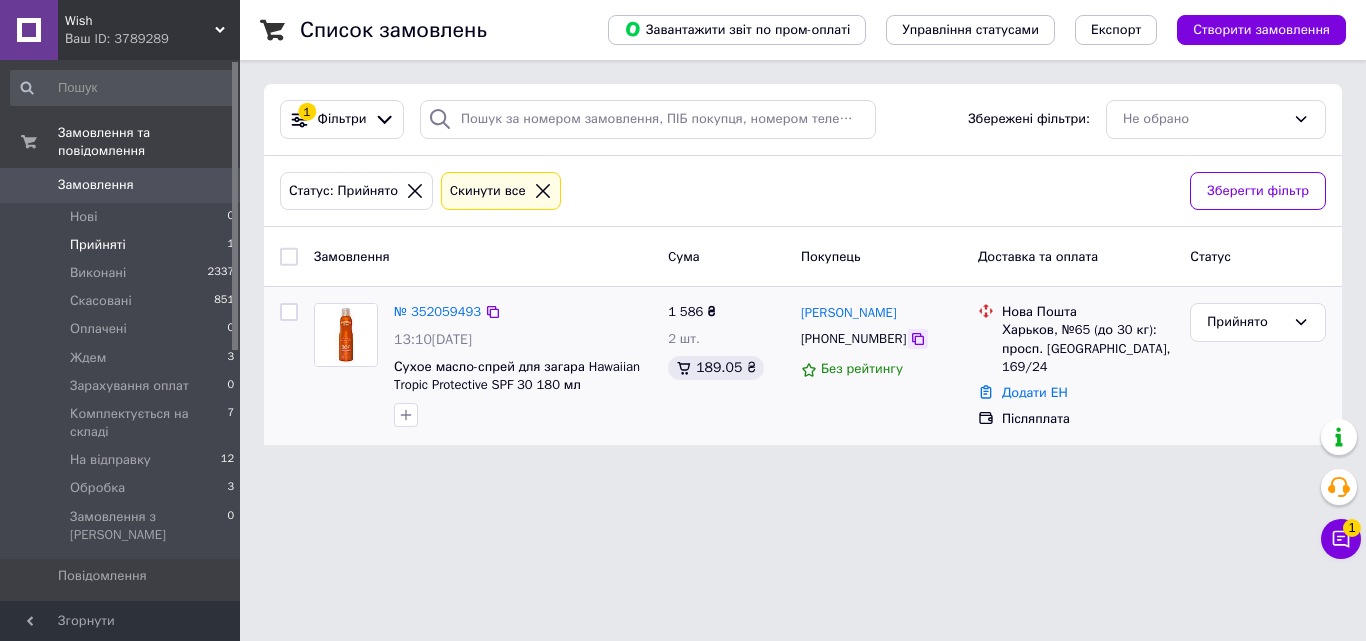 click 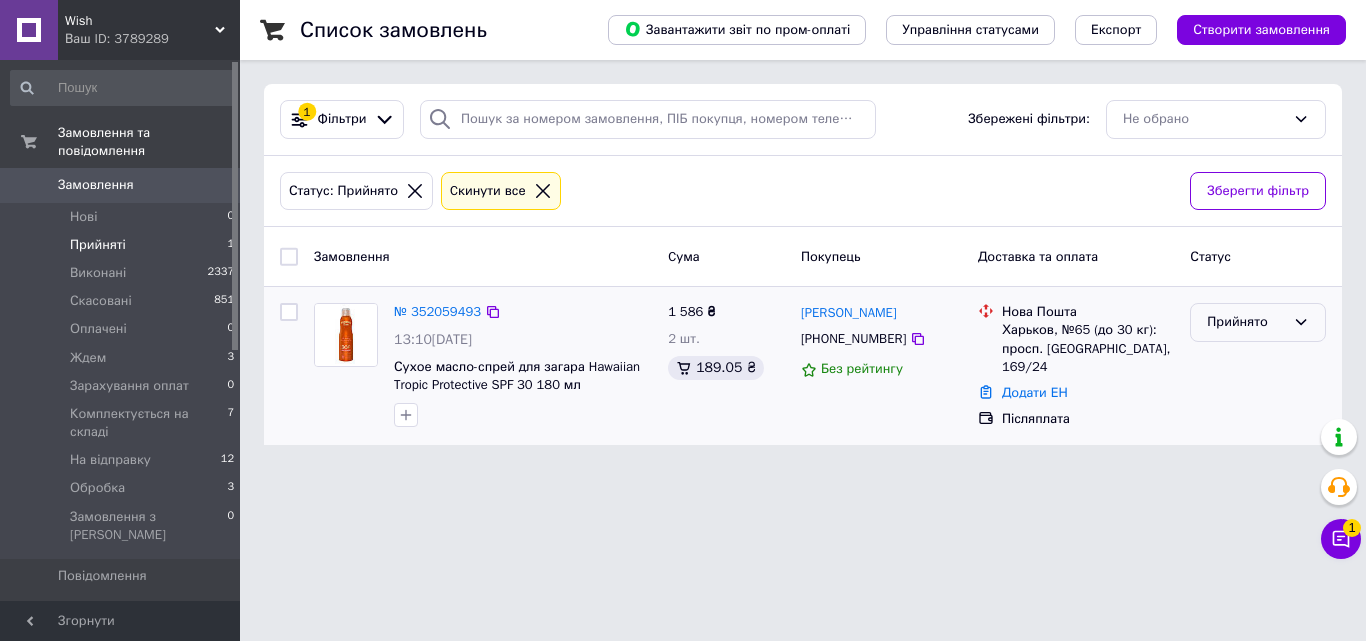 click on "Прийнято" at bounding box center (1246, 322) 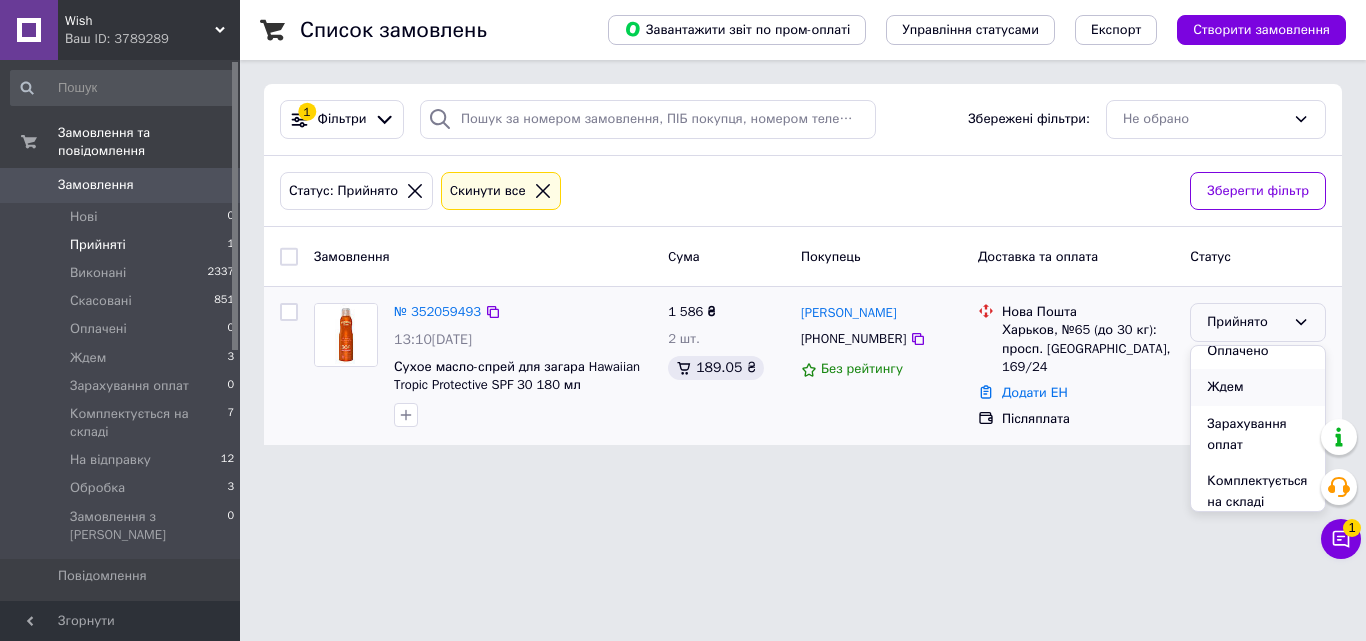 scroll, scrollTop: 168, scrollLeft: 0, axis: vertical 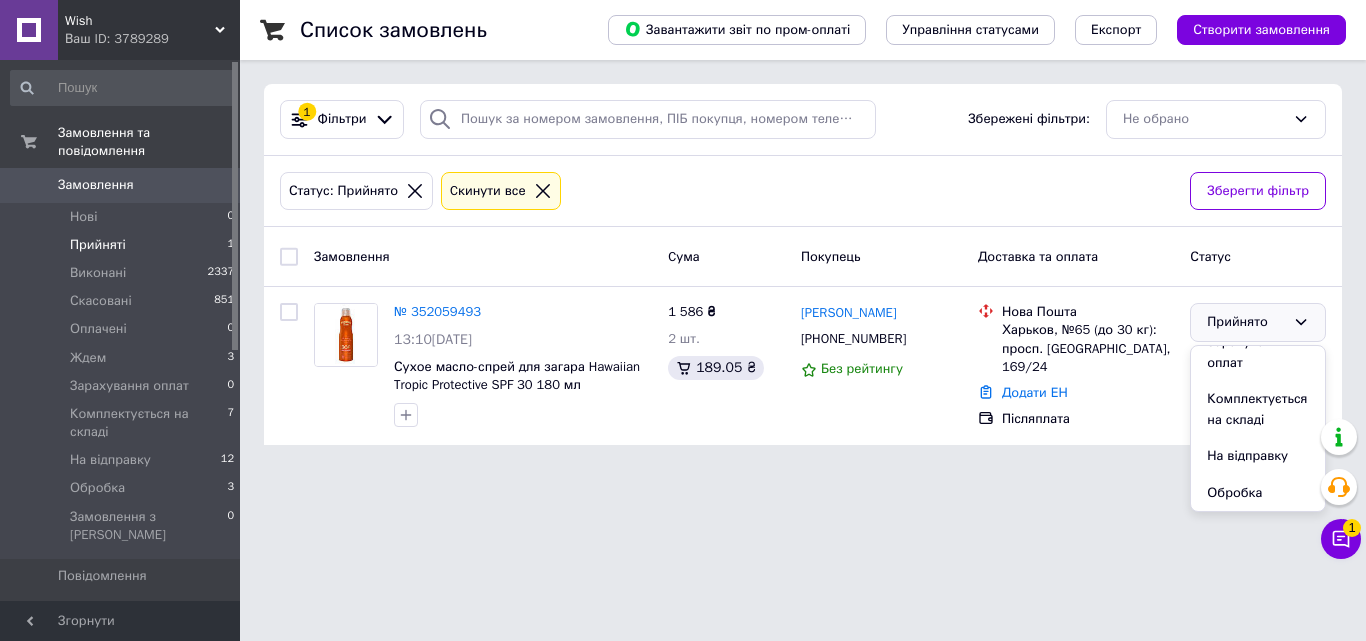 click on "Обробка" at bounding box center [1258, 493] 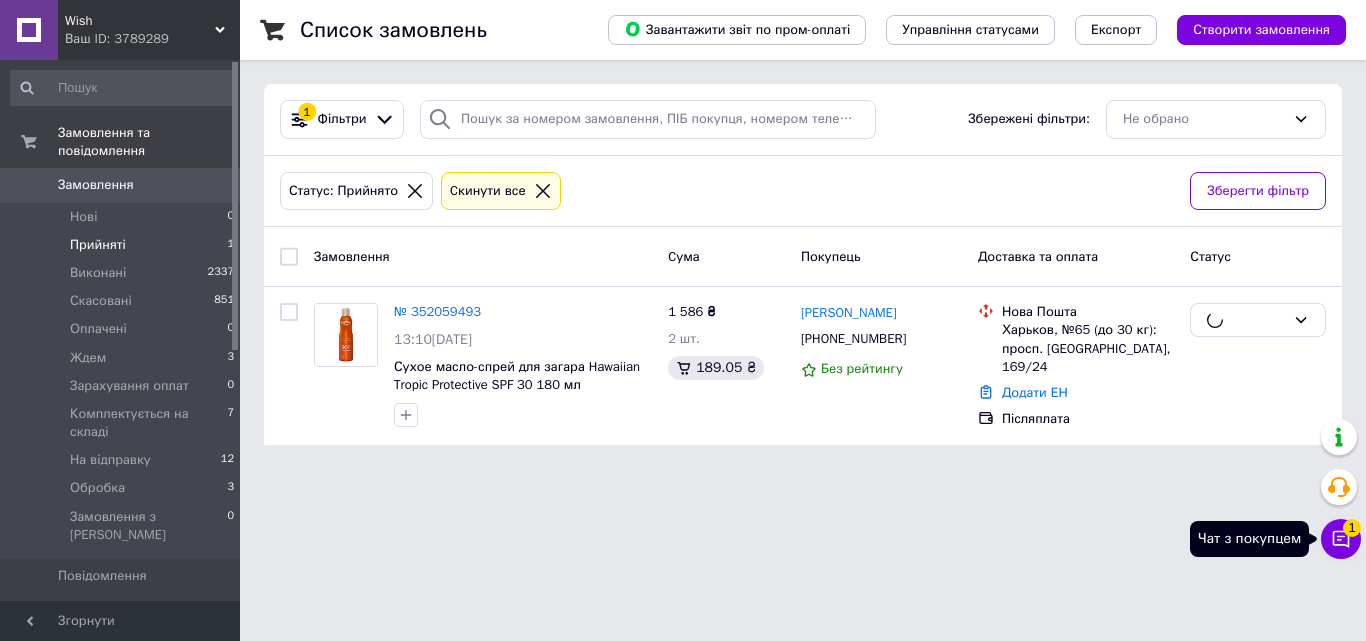 click 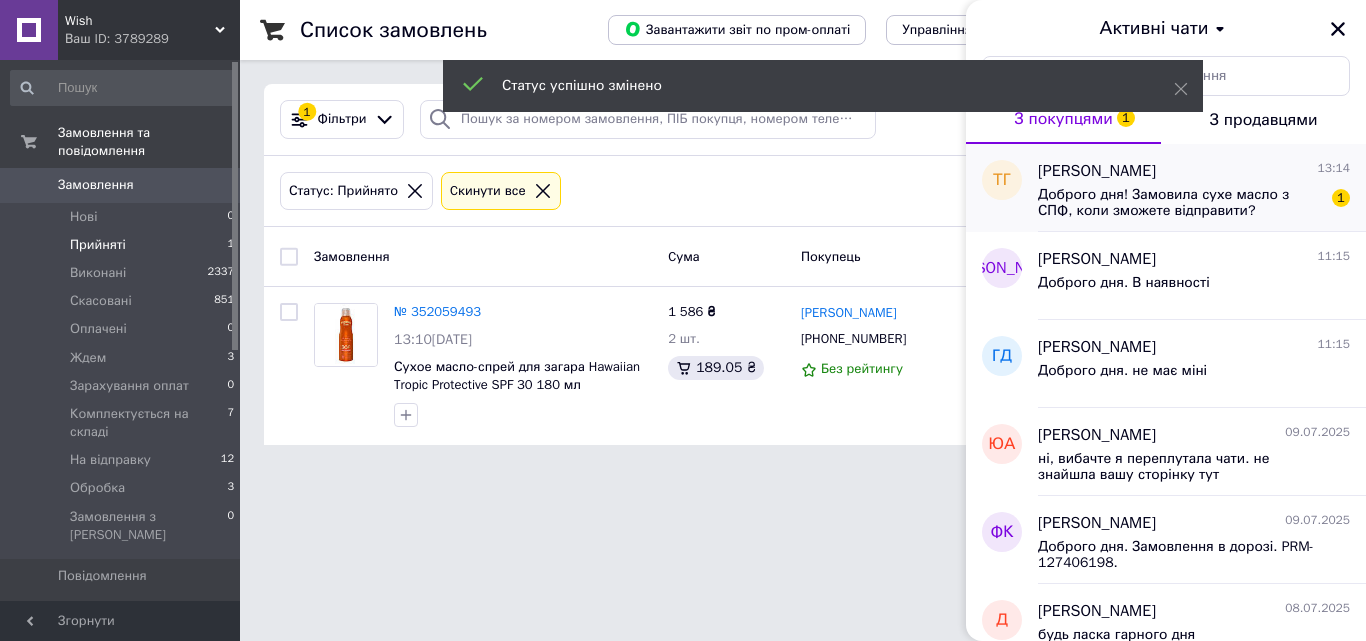 click on "Доброго дня! Замовила сухе масло з СПФ, коли зможете відправити? 1" at bounding box center [1194, 201] 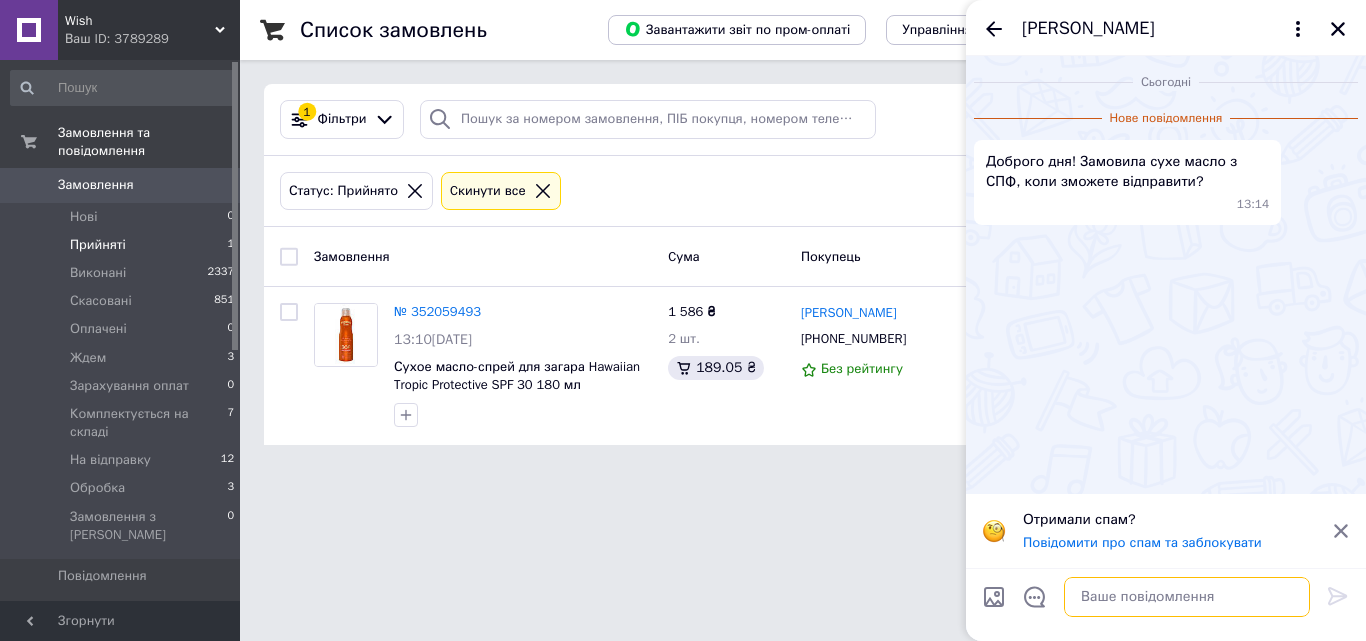 click at bounding box center (1187, 597) 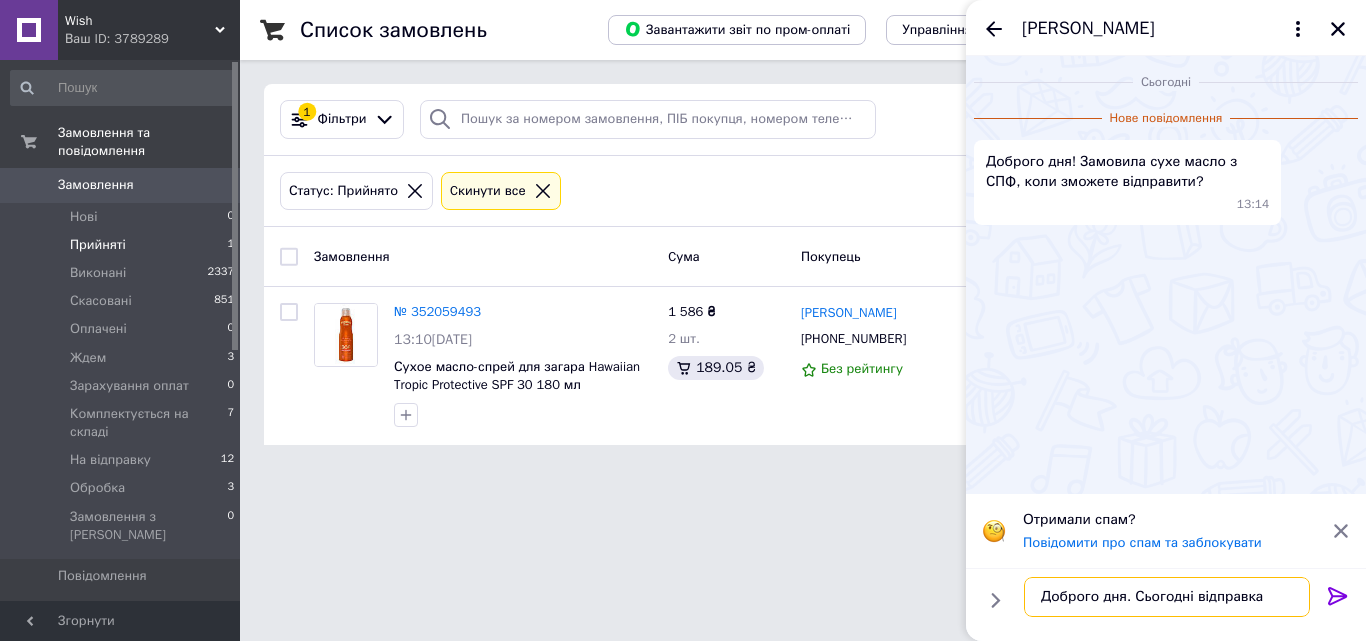 type on "Доброго дня. Сьогодні відправка" 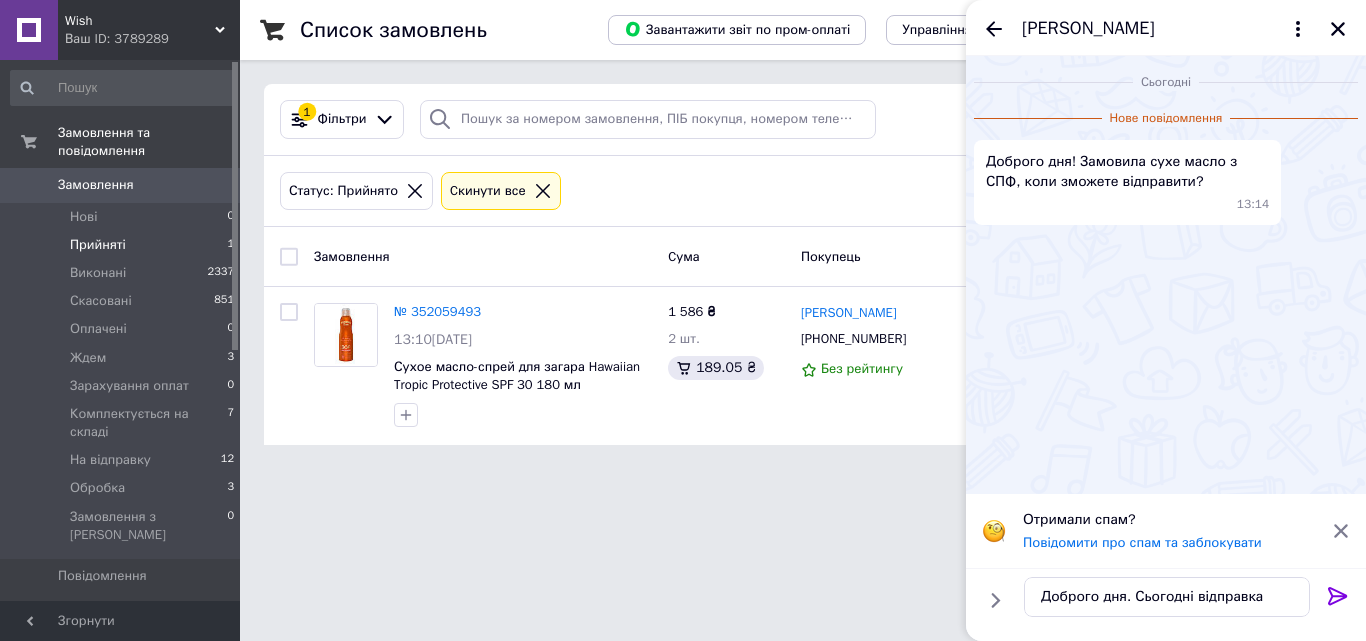 click 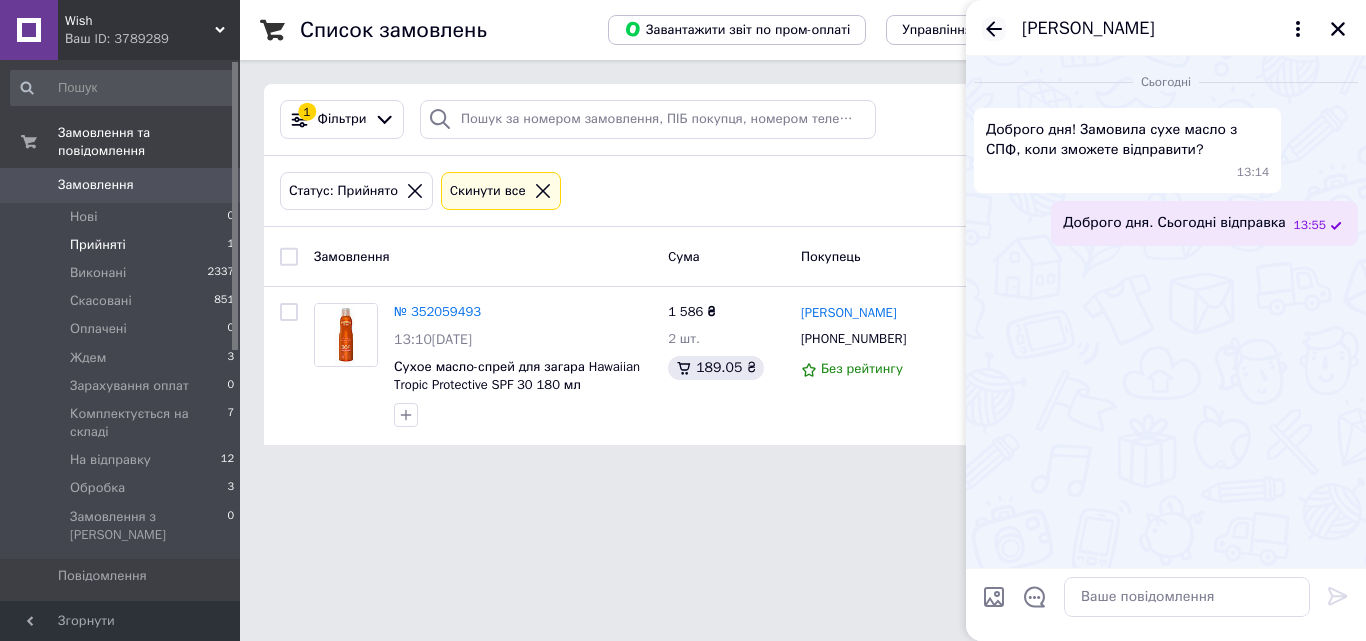 drag, startPoint x: 995, startPoint y: 27, endPoint x: 1008, endPoint y: 28, distance: 13.038404 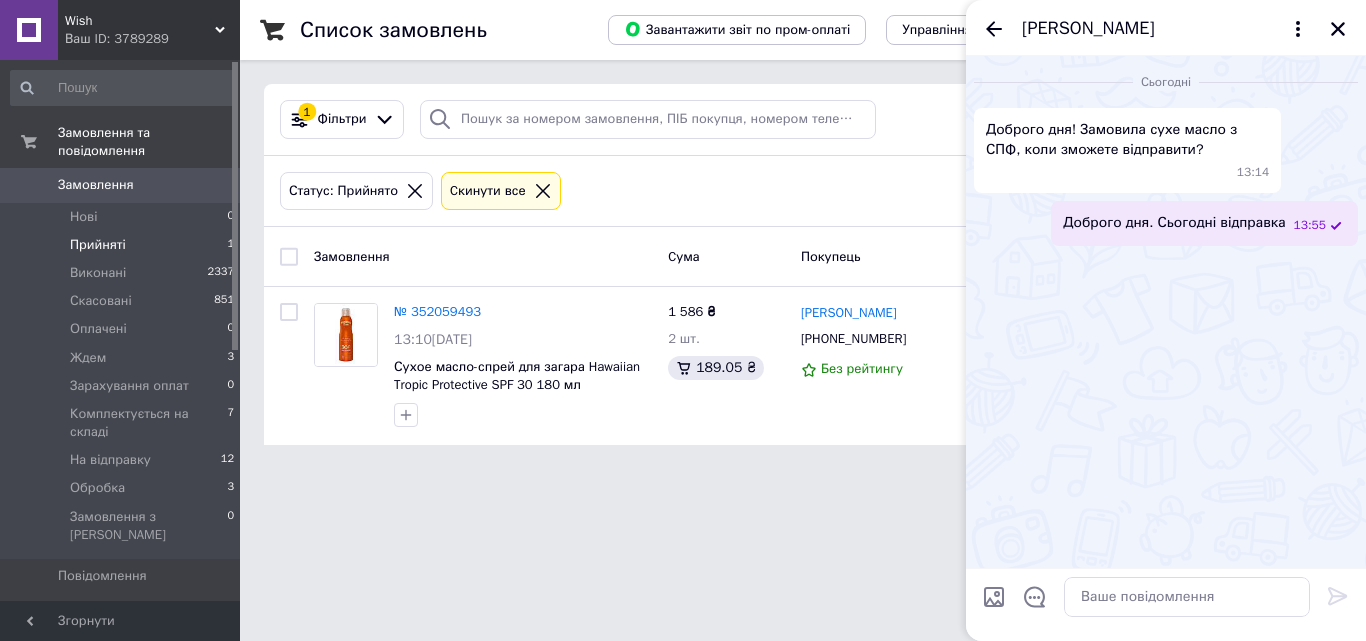 click 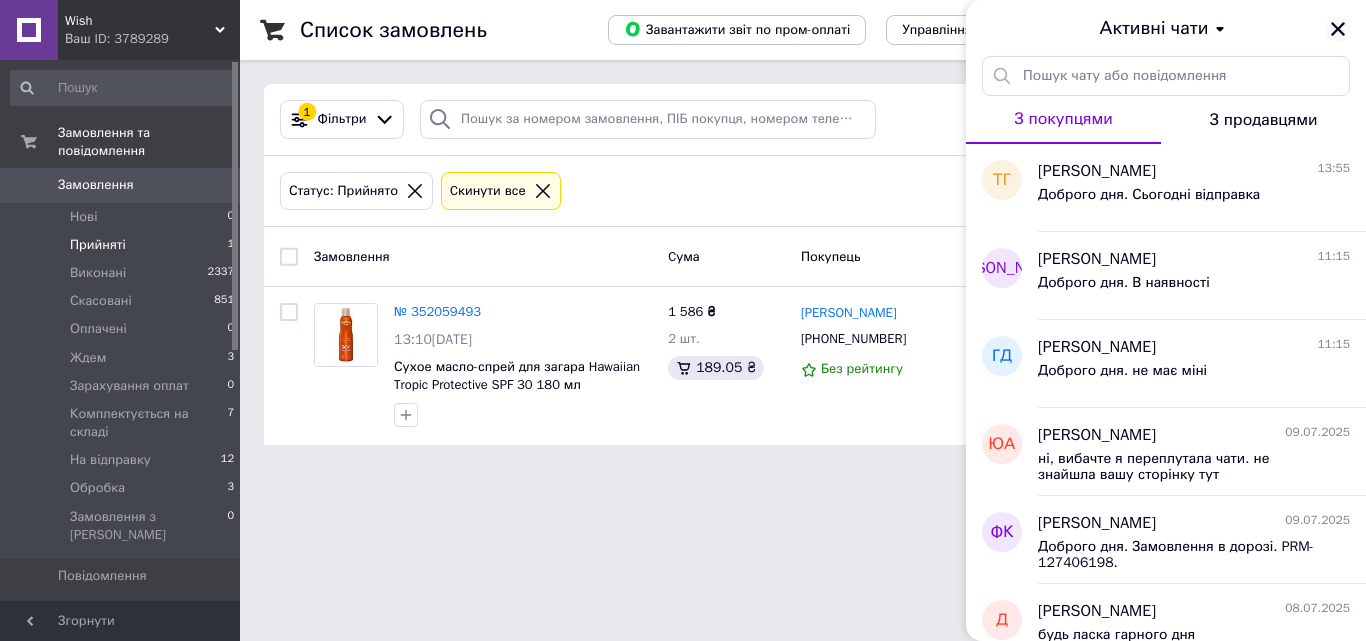 click 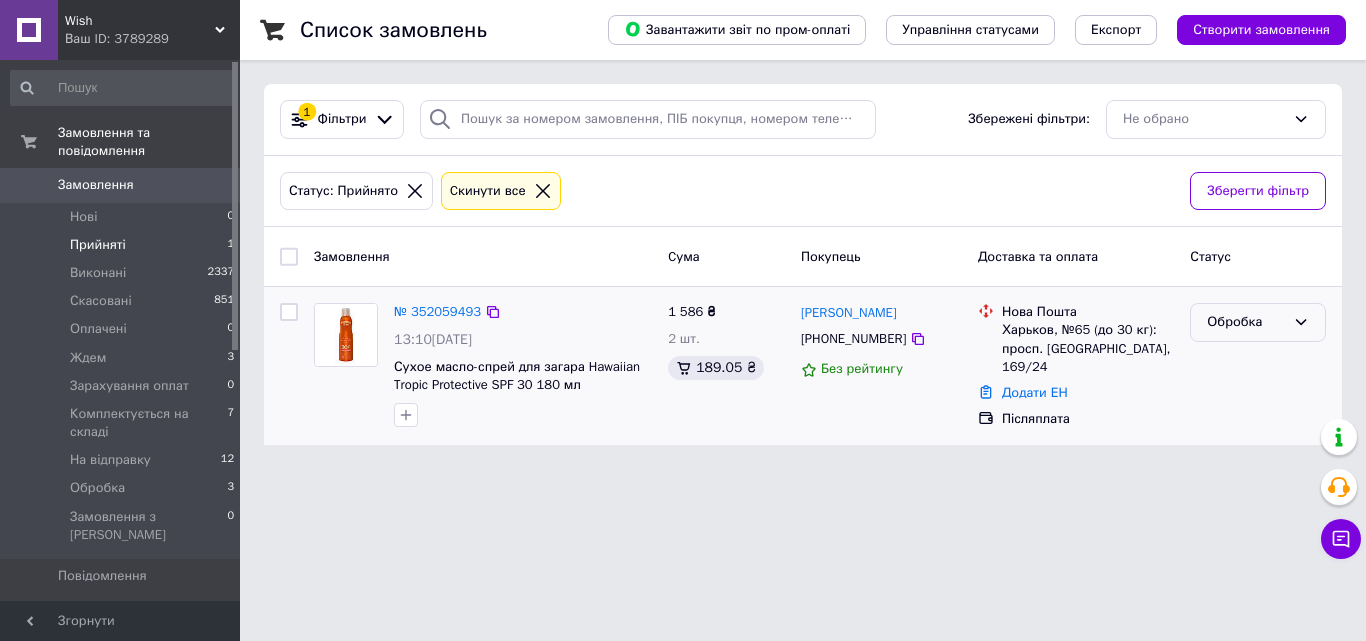 click on "Обробка" at bounding box center (1258, 322) 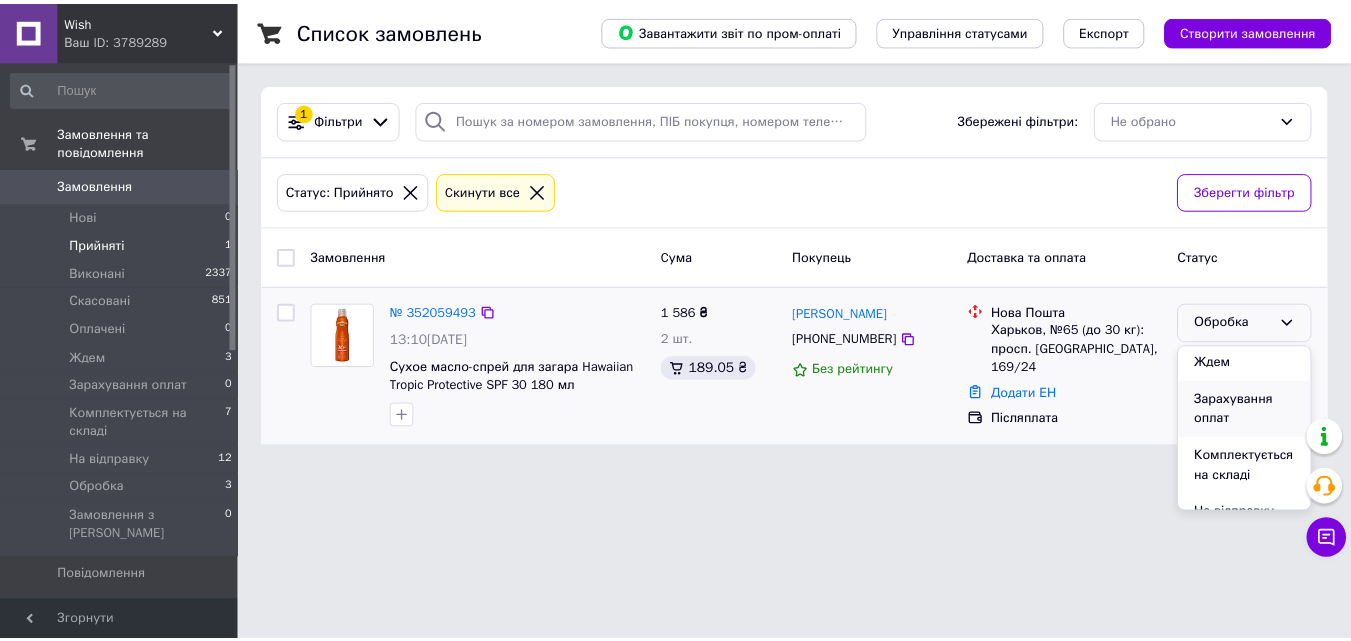 scroll, scrollTop: 168, scrollLeft: 0, axis: vertical 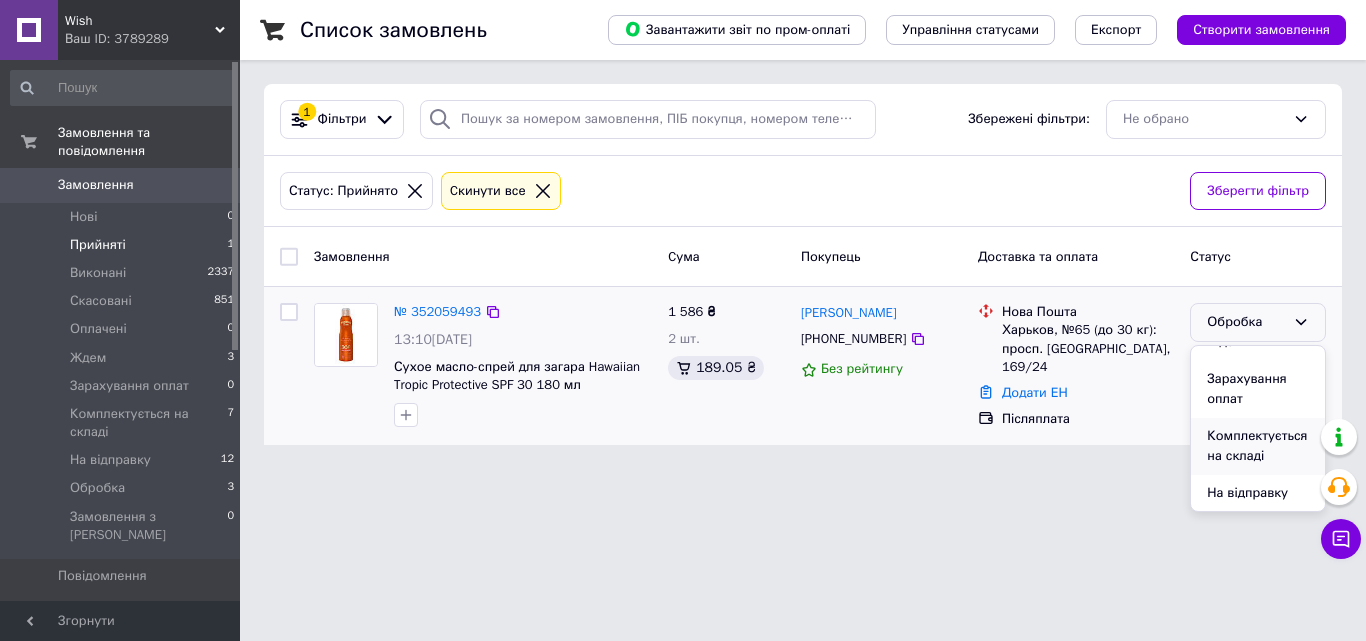 click on "Комплектується на складі" at bounding box center (1258, 446) 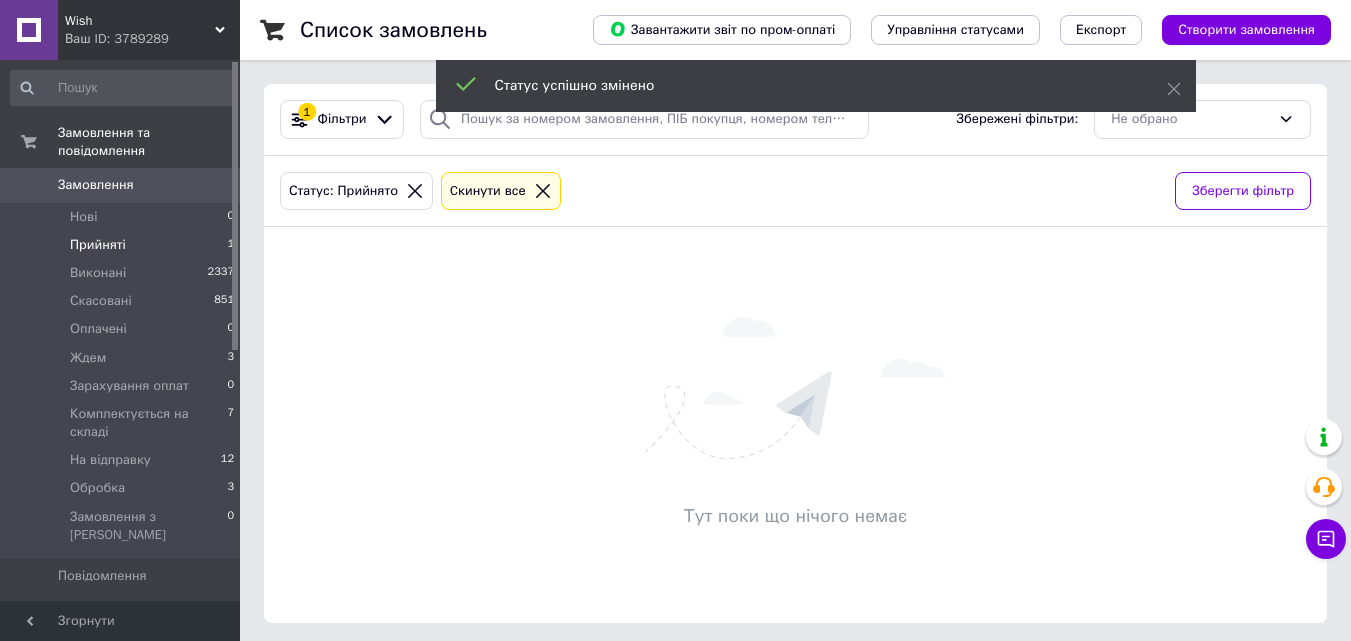click on "[DEMOGRAPHIC_DATA]" at bounding box center (123, 644) 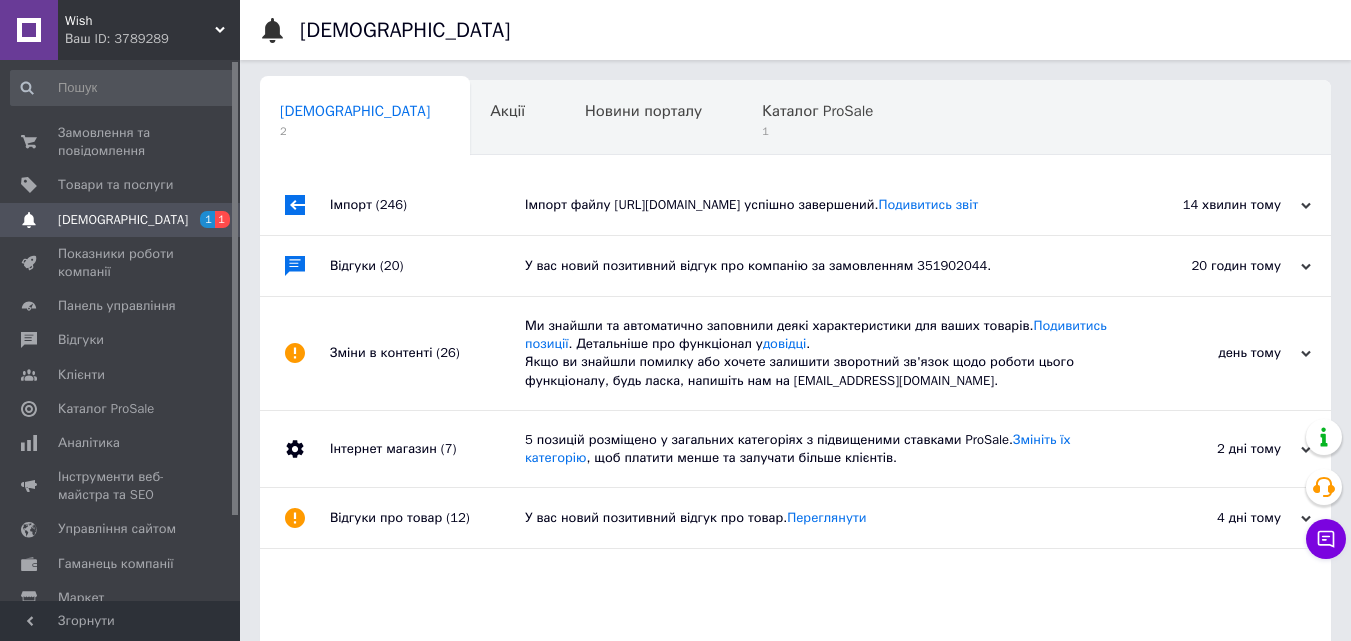 click on "14 хвилин тому 10.07.2025" at bounding box center (1221, 205) 